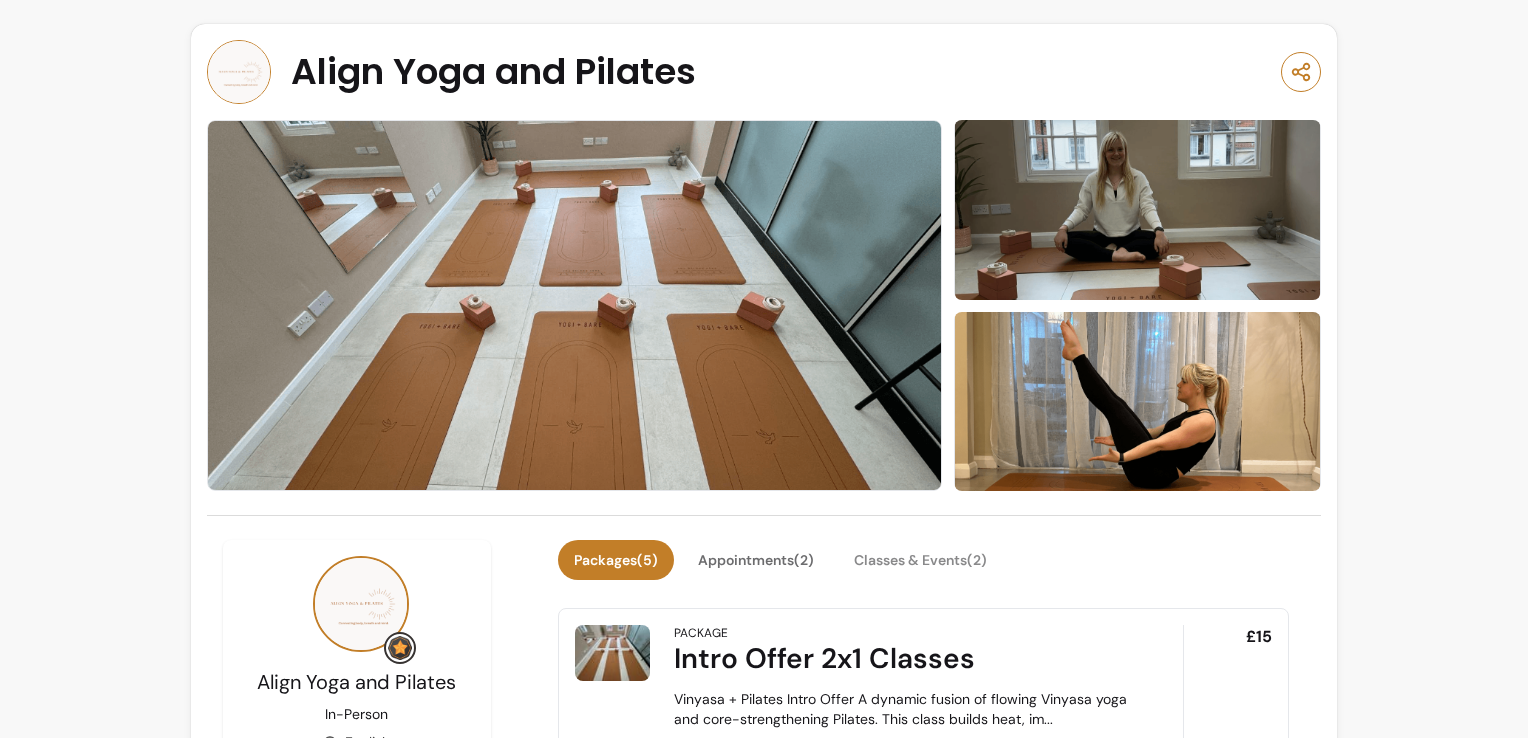 scroll, scrollTop: 0, scrollLeft: 0, axis: both 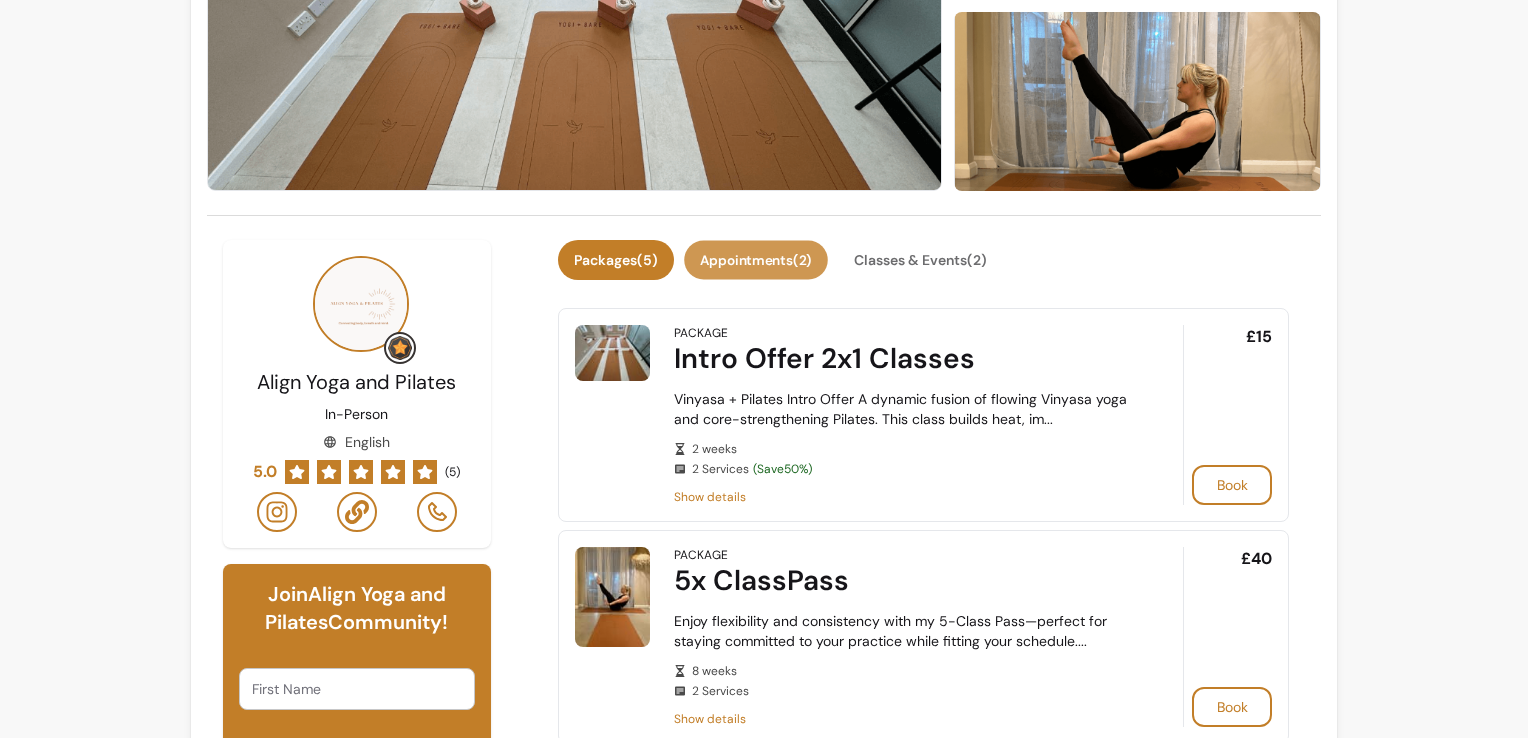 click on "Appointments  ( 2 )" at bounding box center (756, 260) 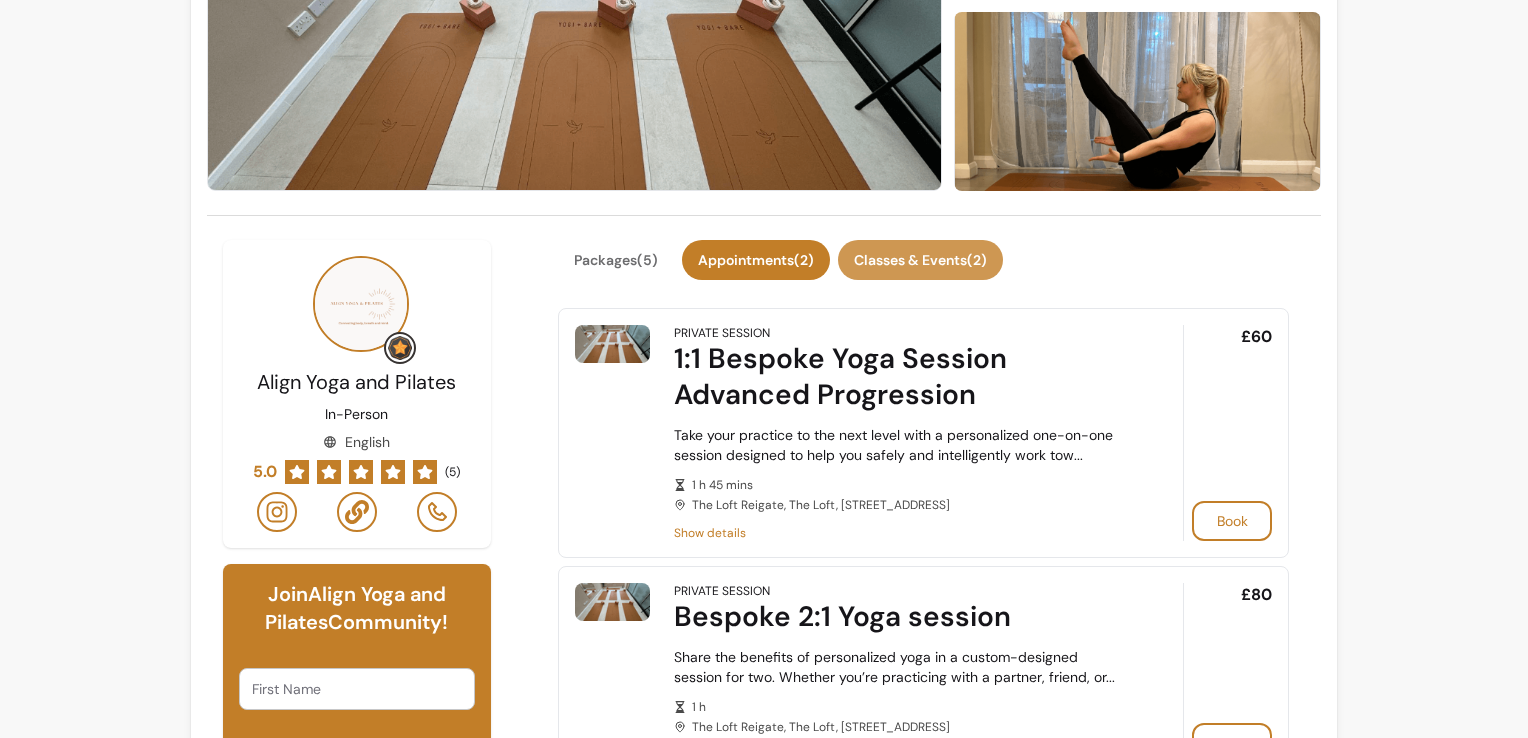 click on "Classes & Events  ( 2 )" at bounding box center (920, 260) 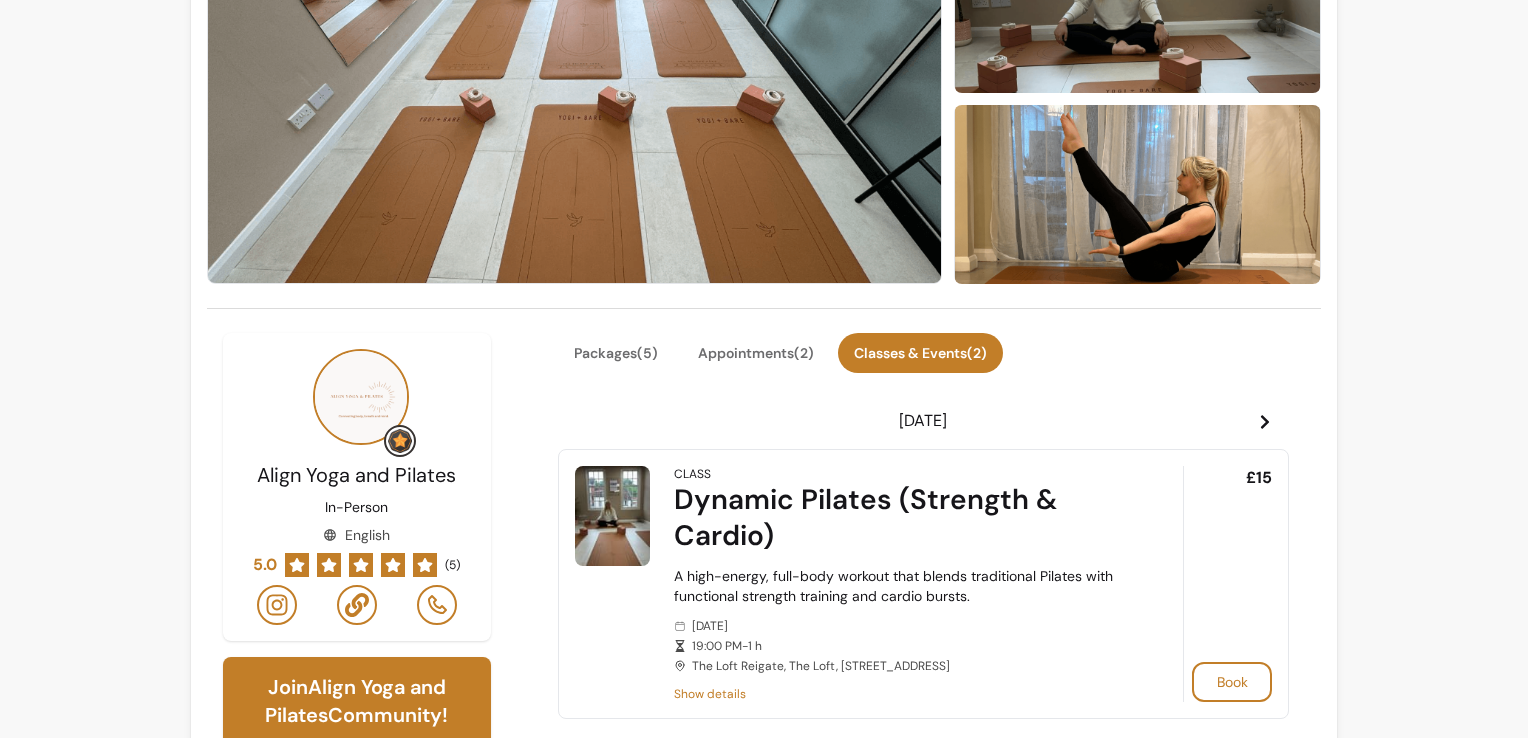 scroll, scrollTop: 0, scrollLeft: 0, axis: both 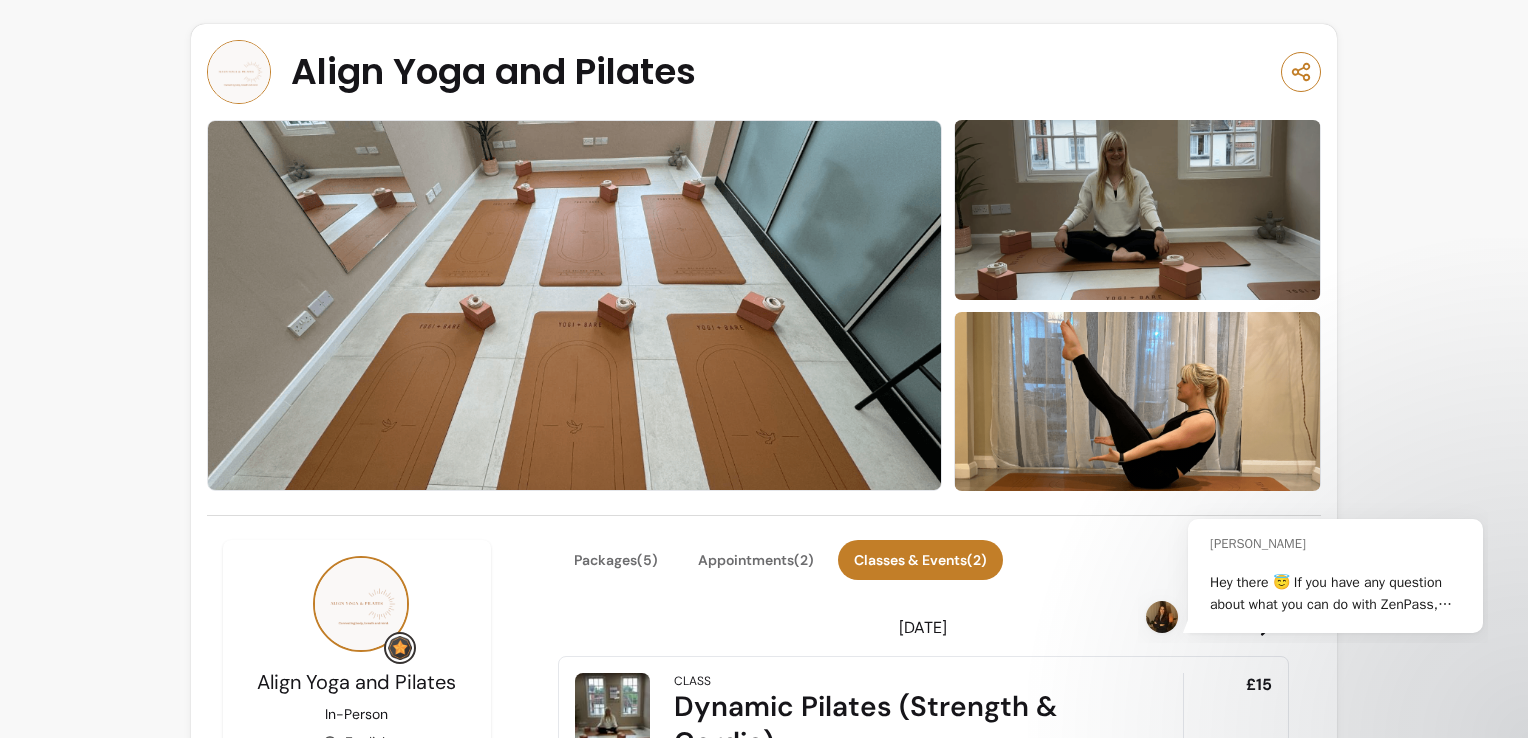 click at bounding box center (239, 72) 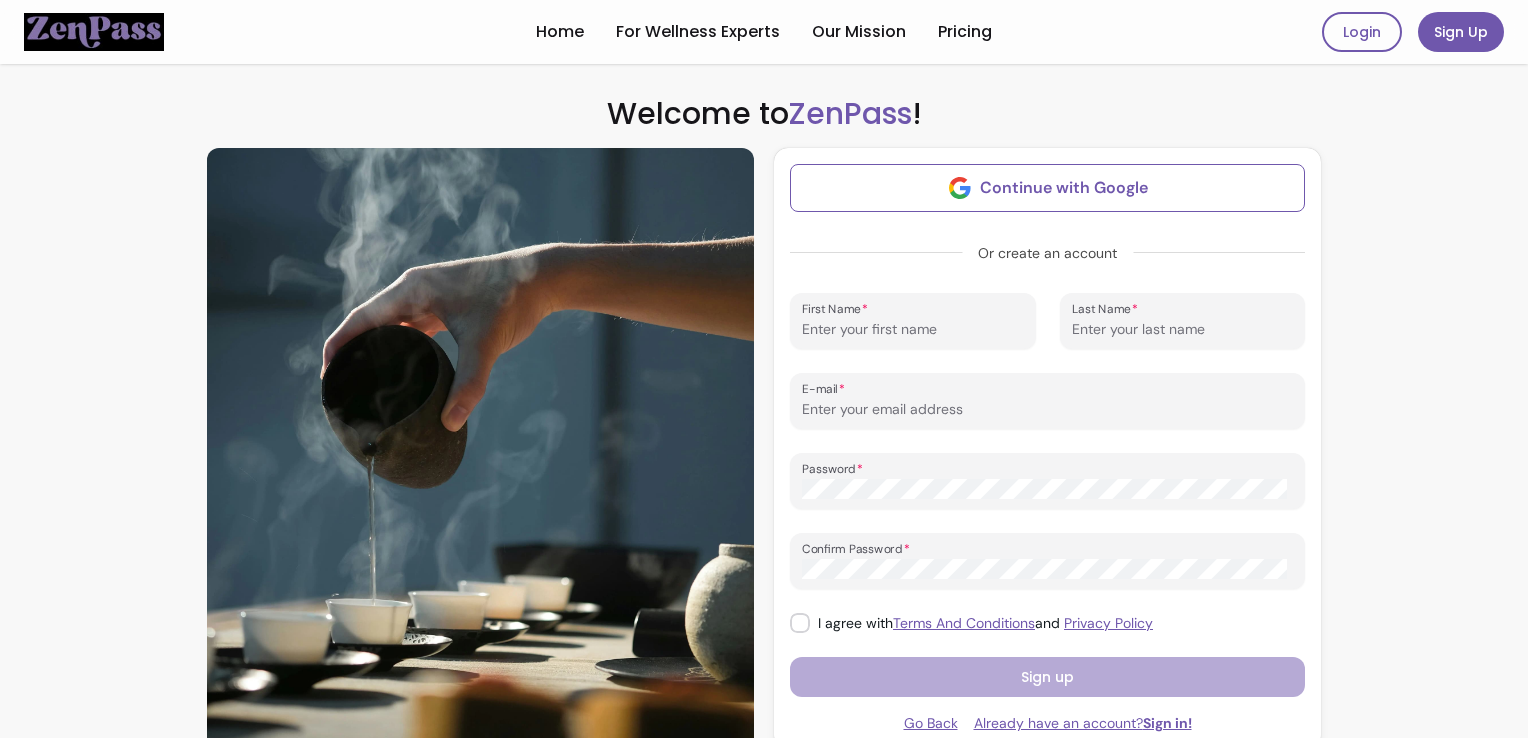 scroll, scrollTop: 0, scrollLeft: 0, axis: both 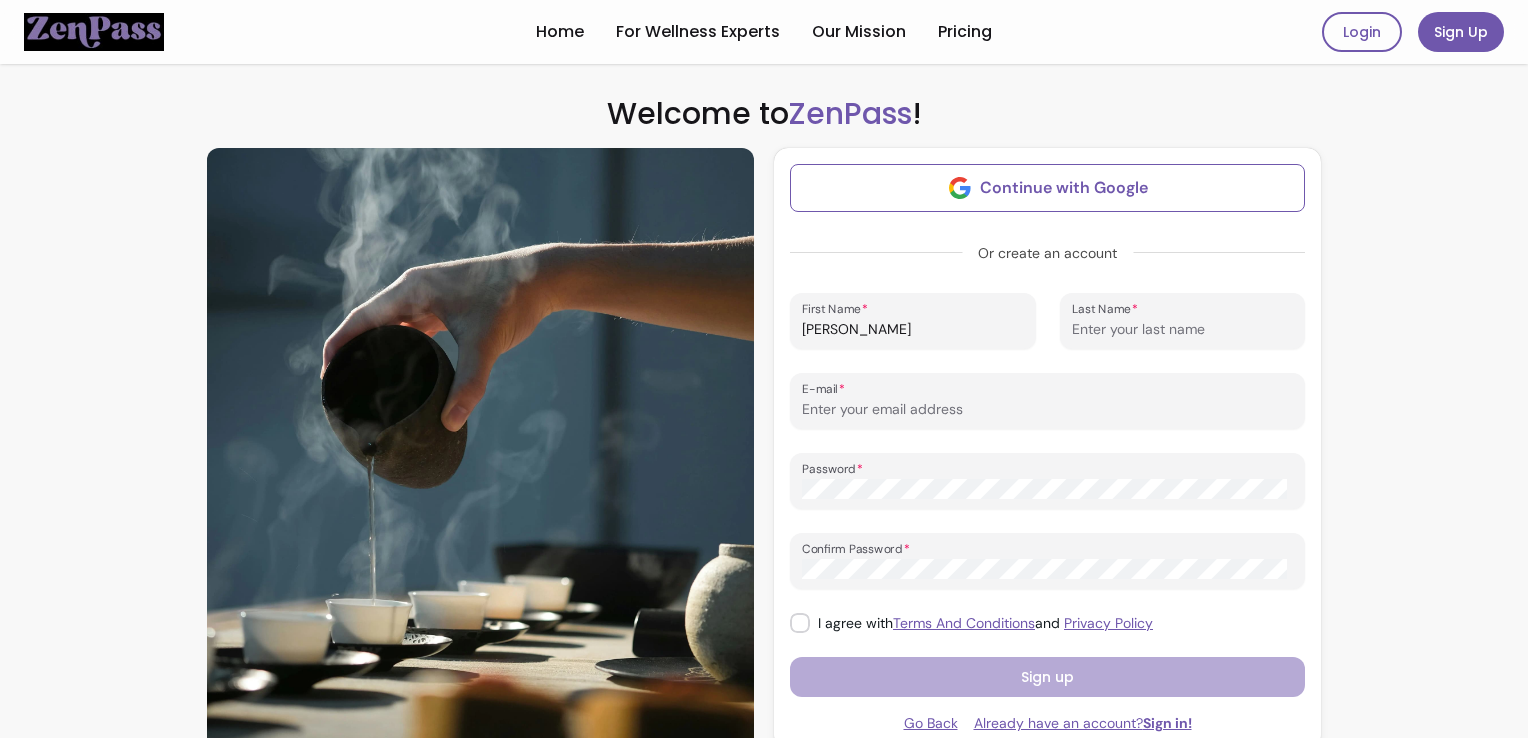 type on "[PERSON_NAME]" 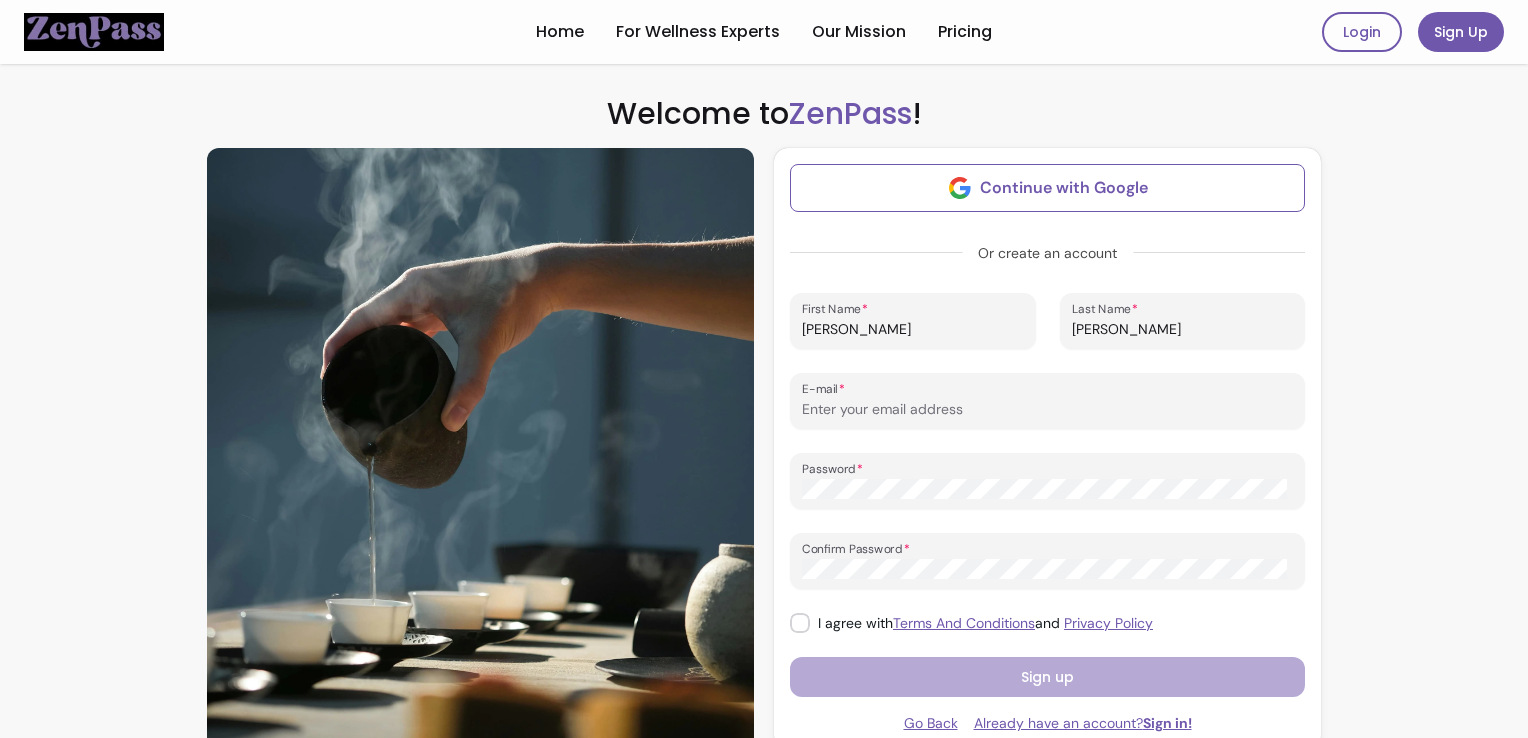type on "[EMAIL_ADDRESS][DOMAIN_NAME]" 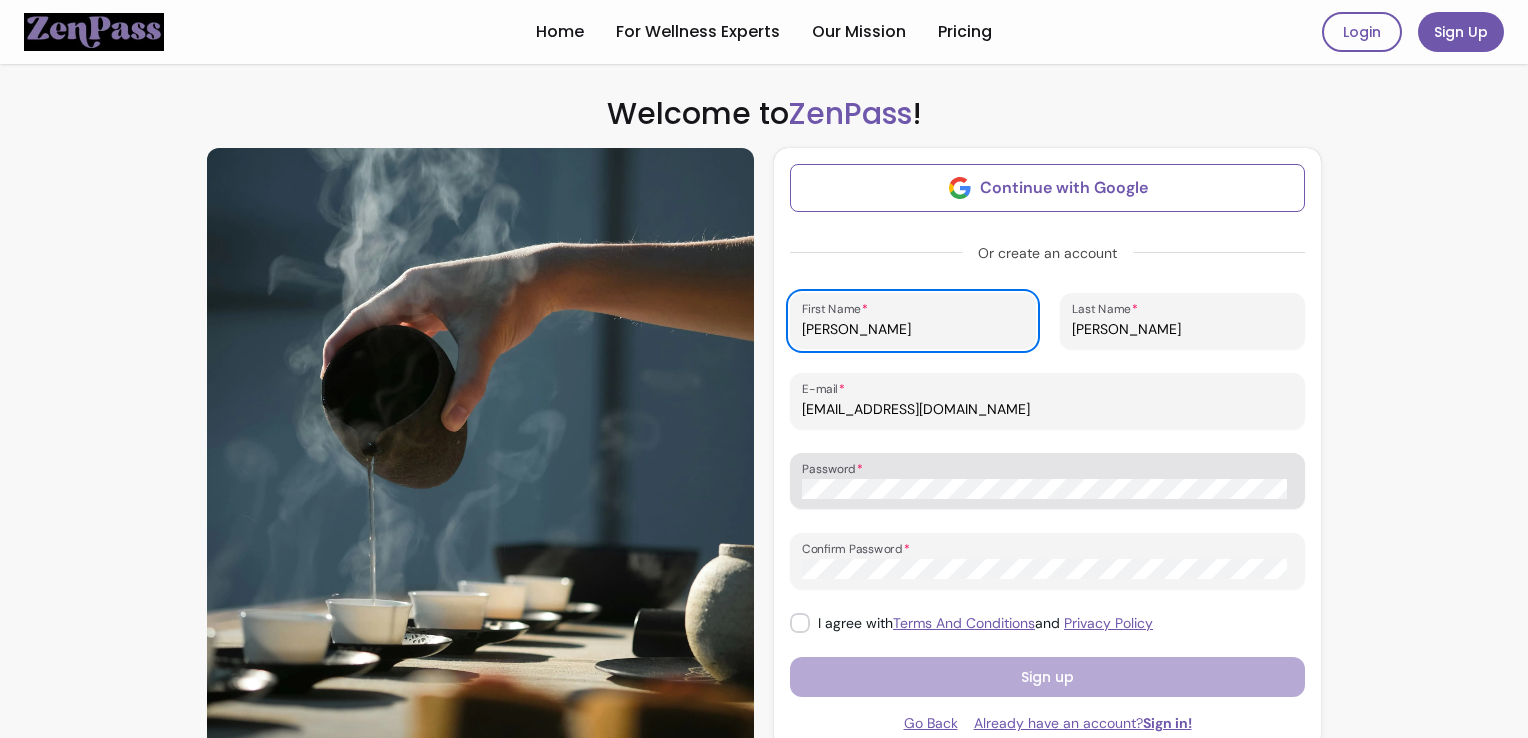 click at bounding box center [1047, 481] 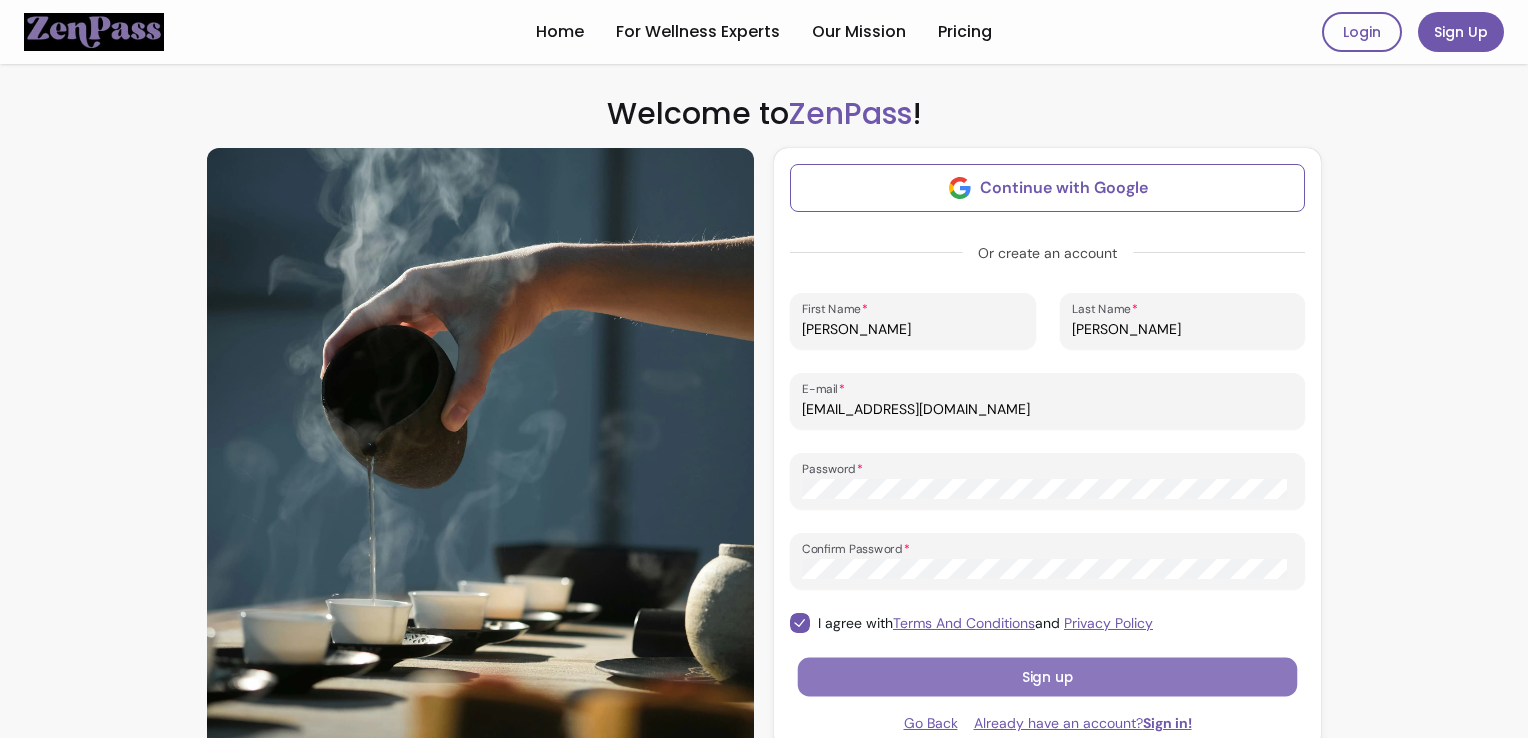 click on "Sign up" at bounding box center [1048, 677] 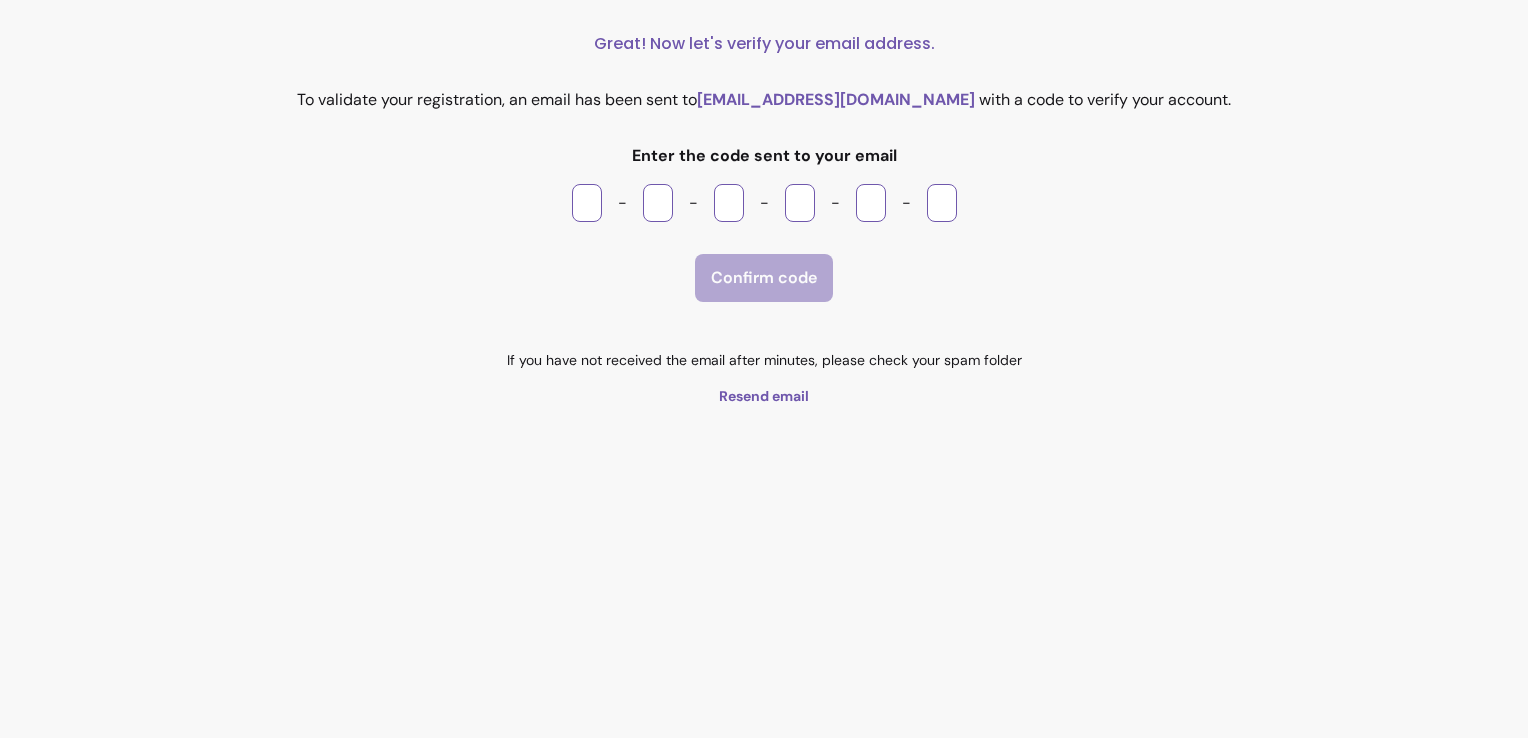 click at bounding box center (587, 203) 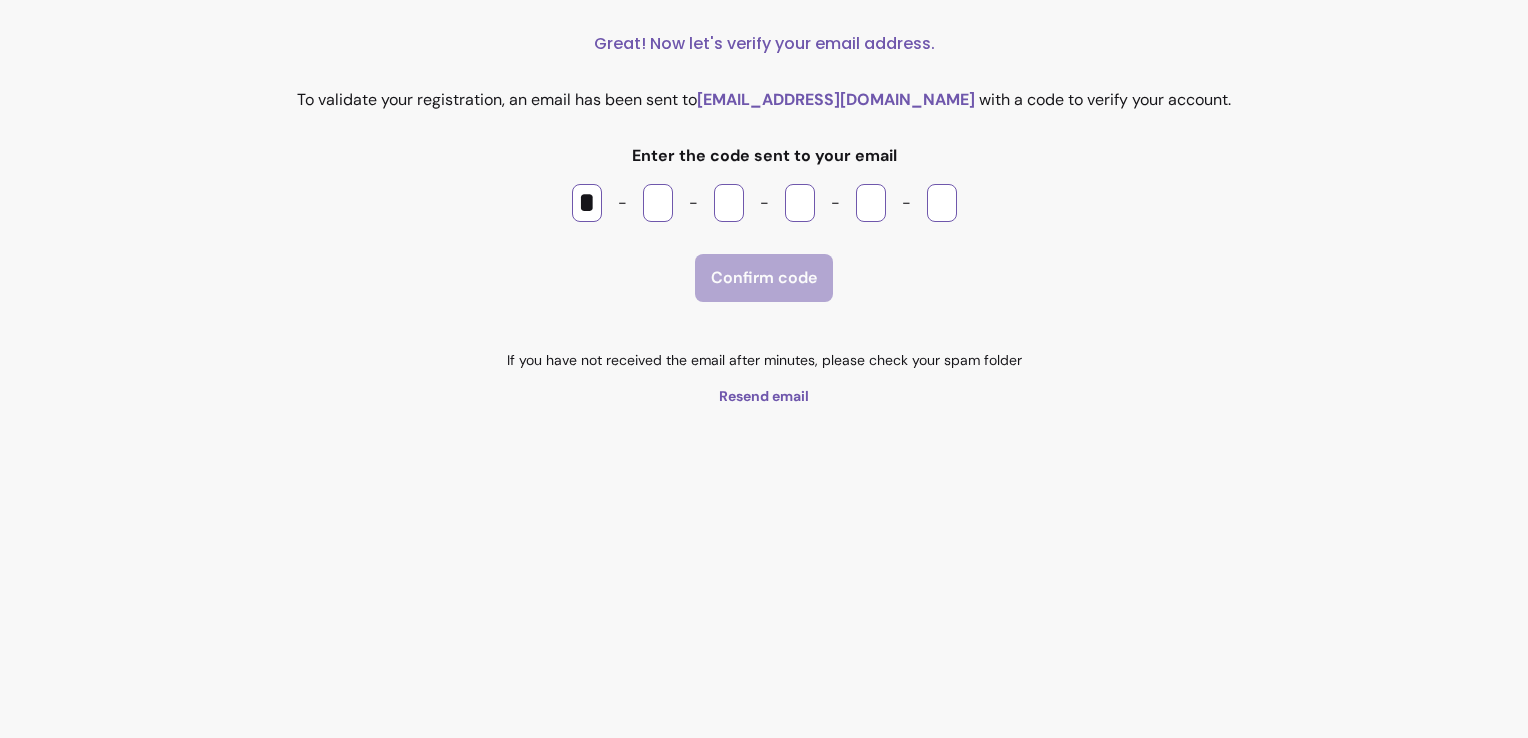 type on "*" 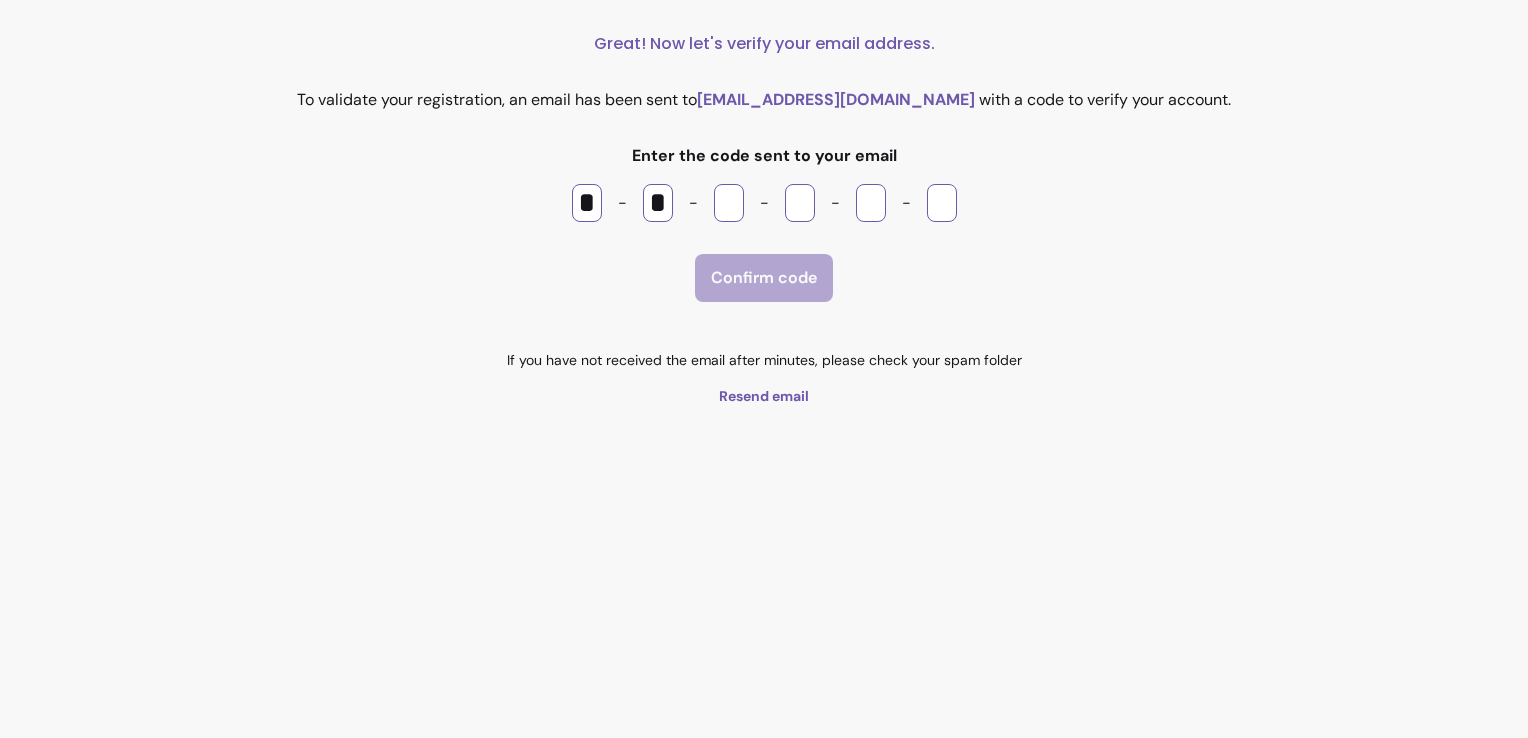 type on "*" 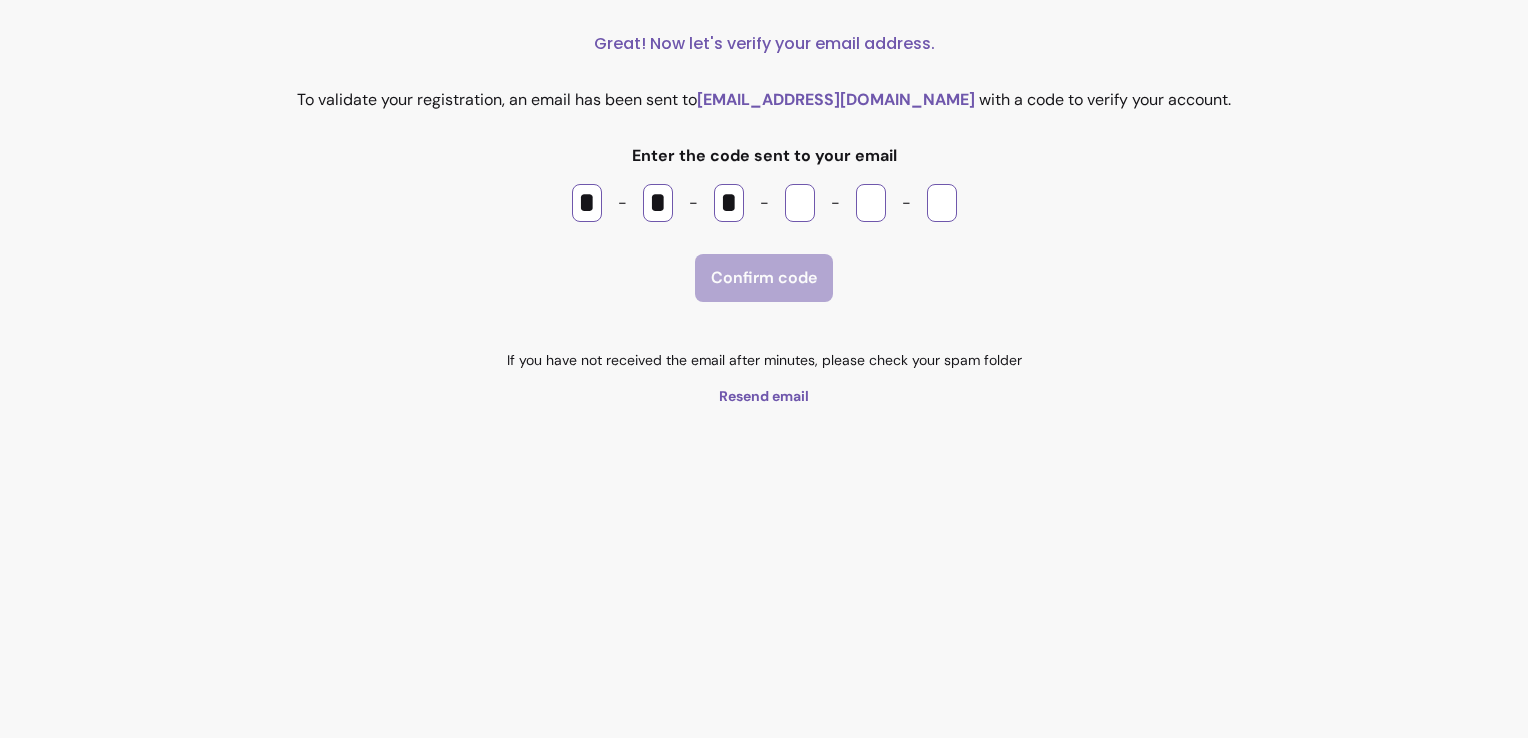 type on "*" 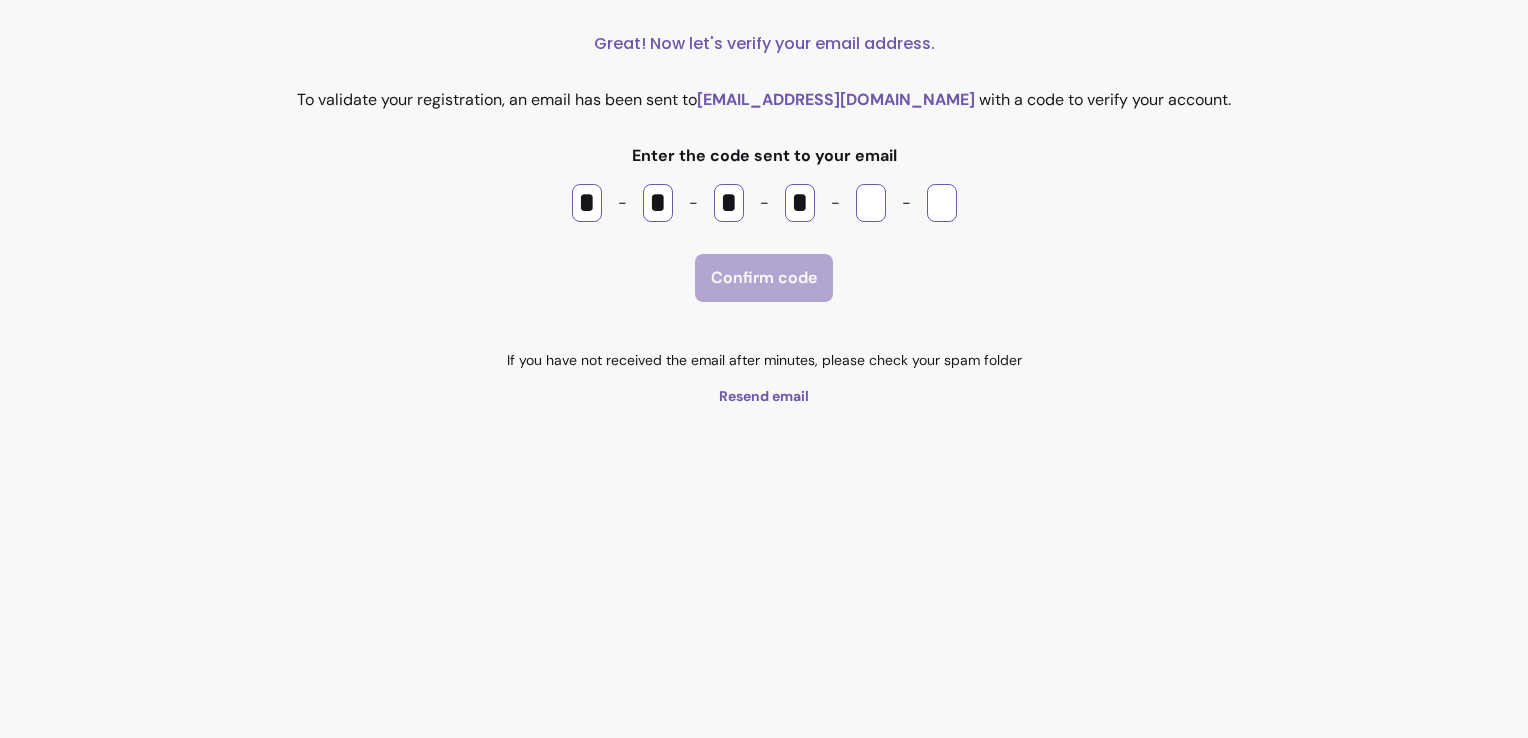 type on "*" 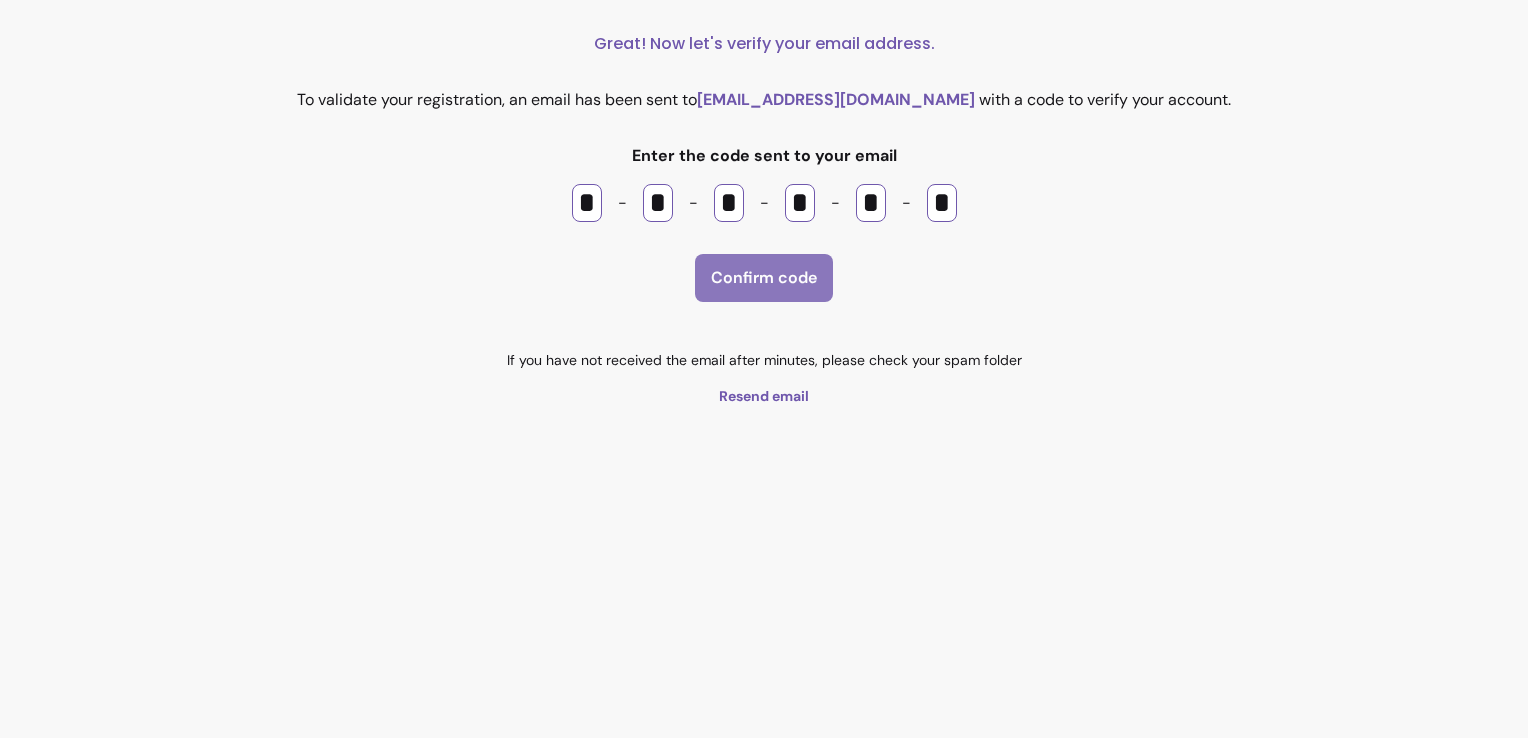type on "*" 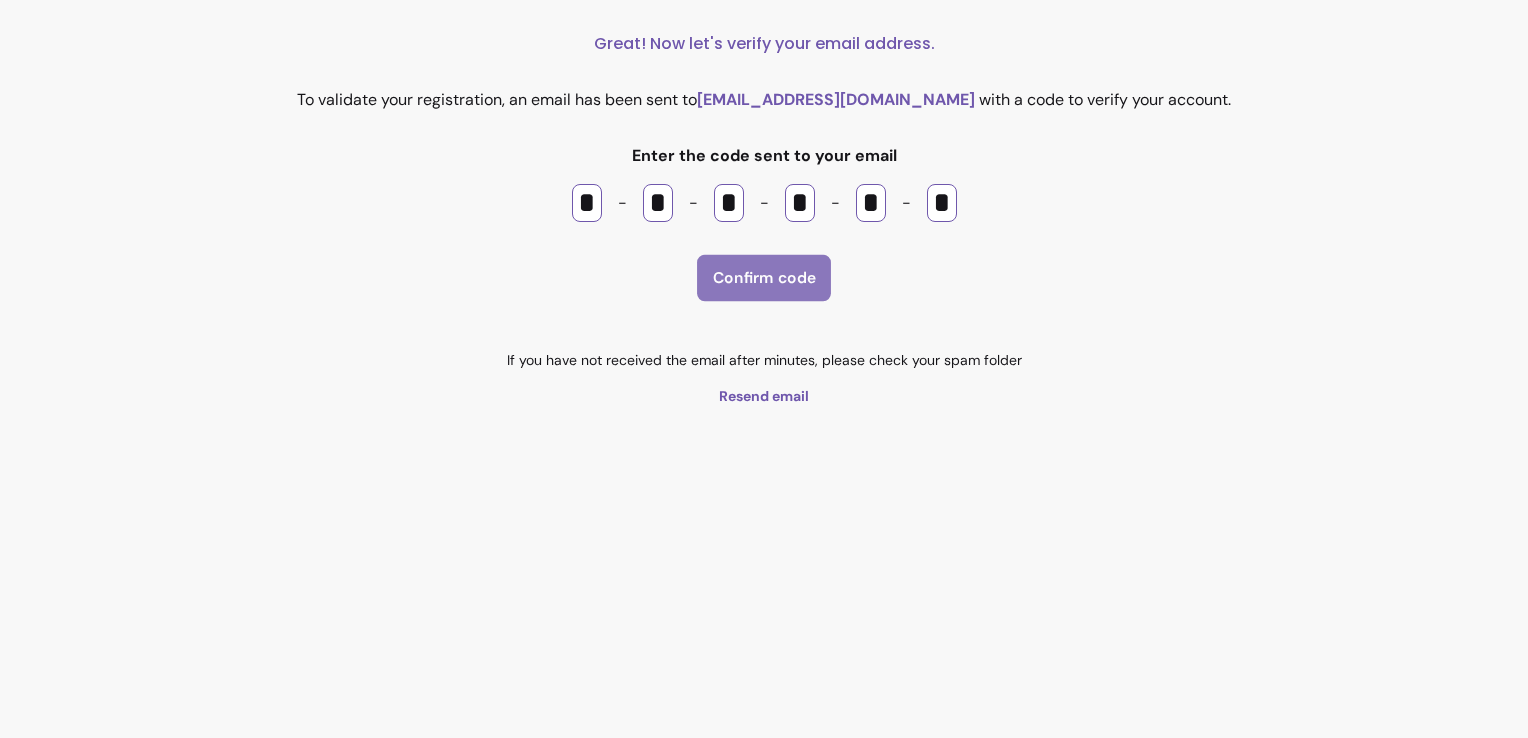 click on "Confirm code" at bounding box center [764, 278] 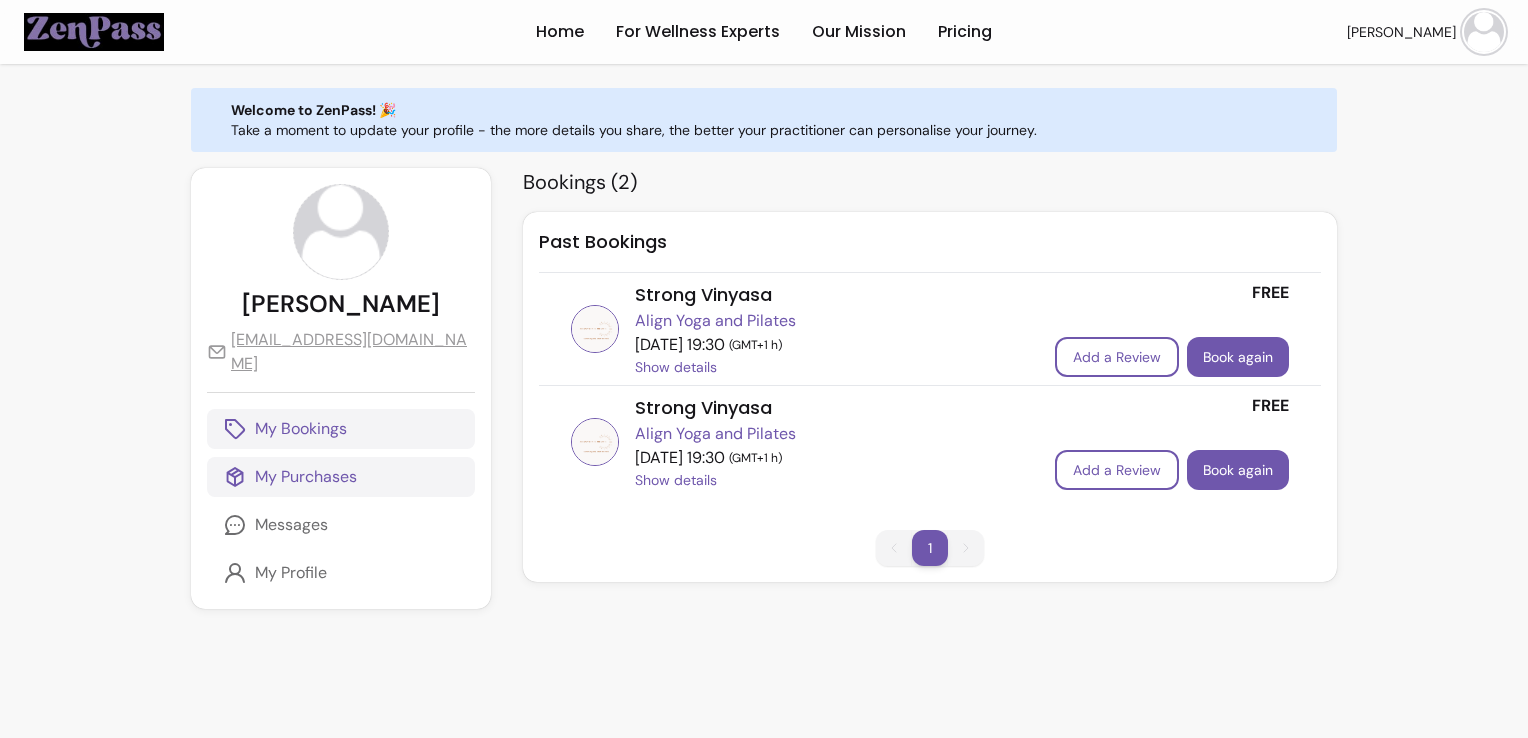click on "My Purchases" at bounding box center [306, 477] 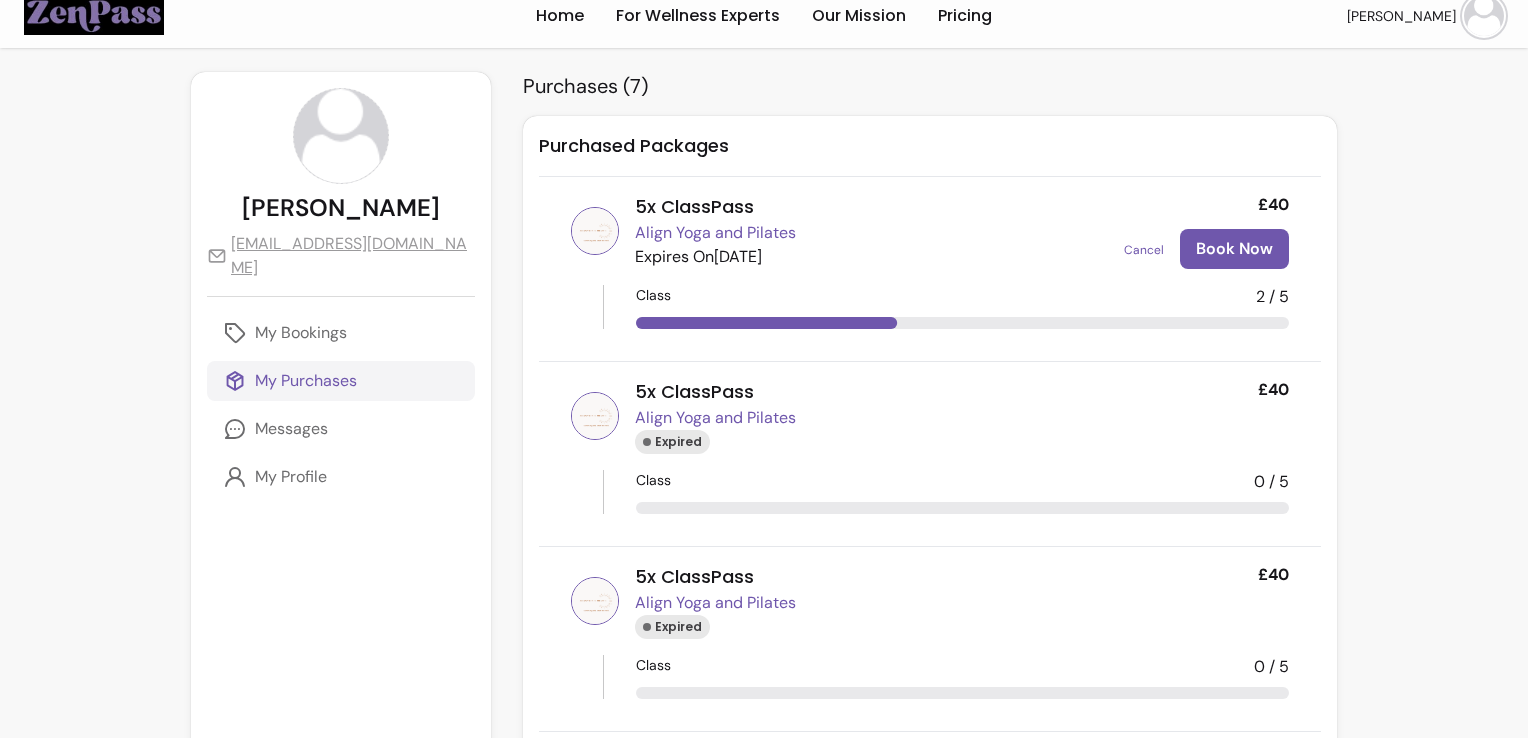 scroll, scrollTop: 0, scrollLeft: 0, axis: both 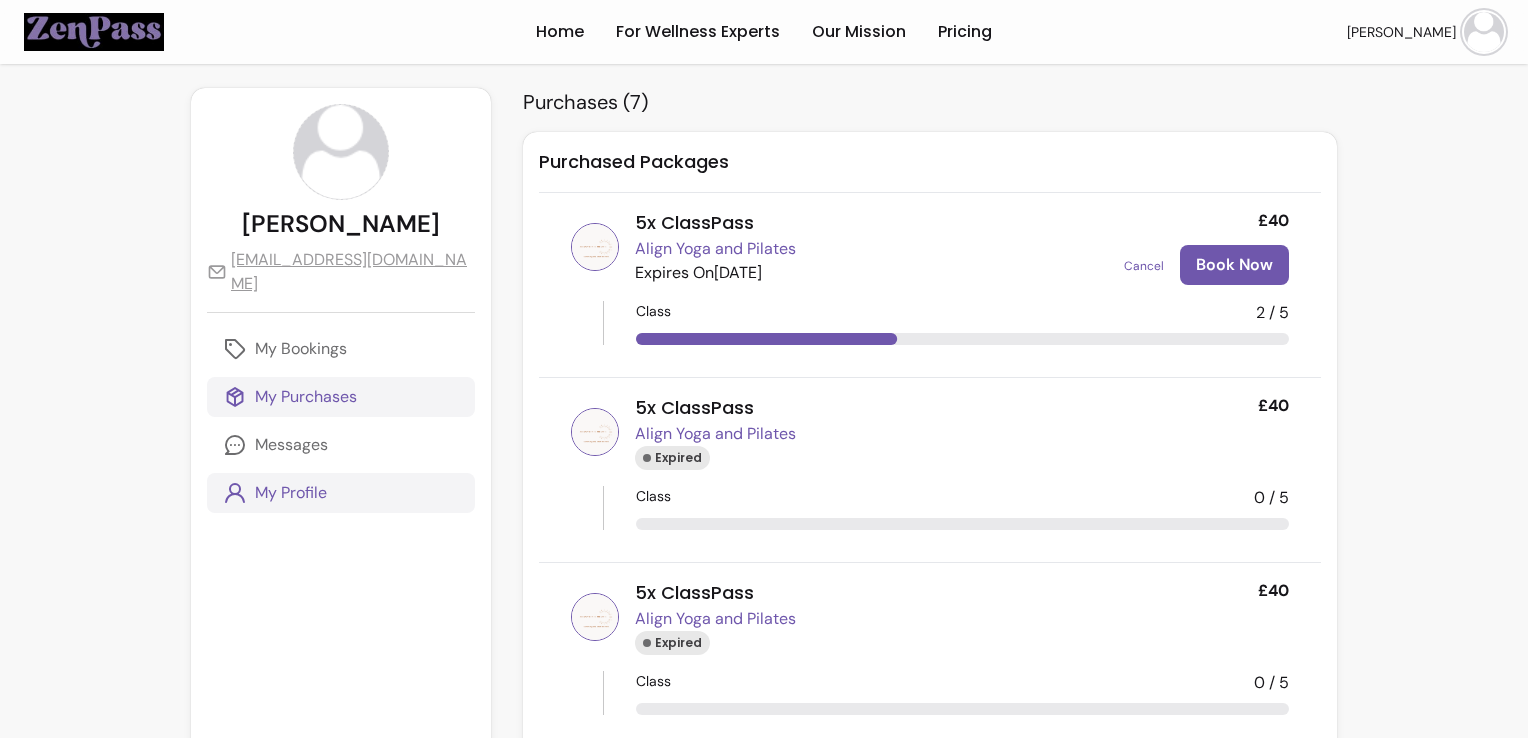 click on "My Profile" at bounding box center (291, 493) 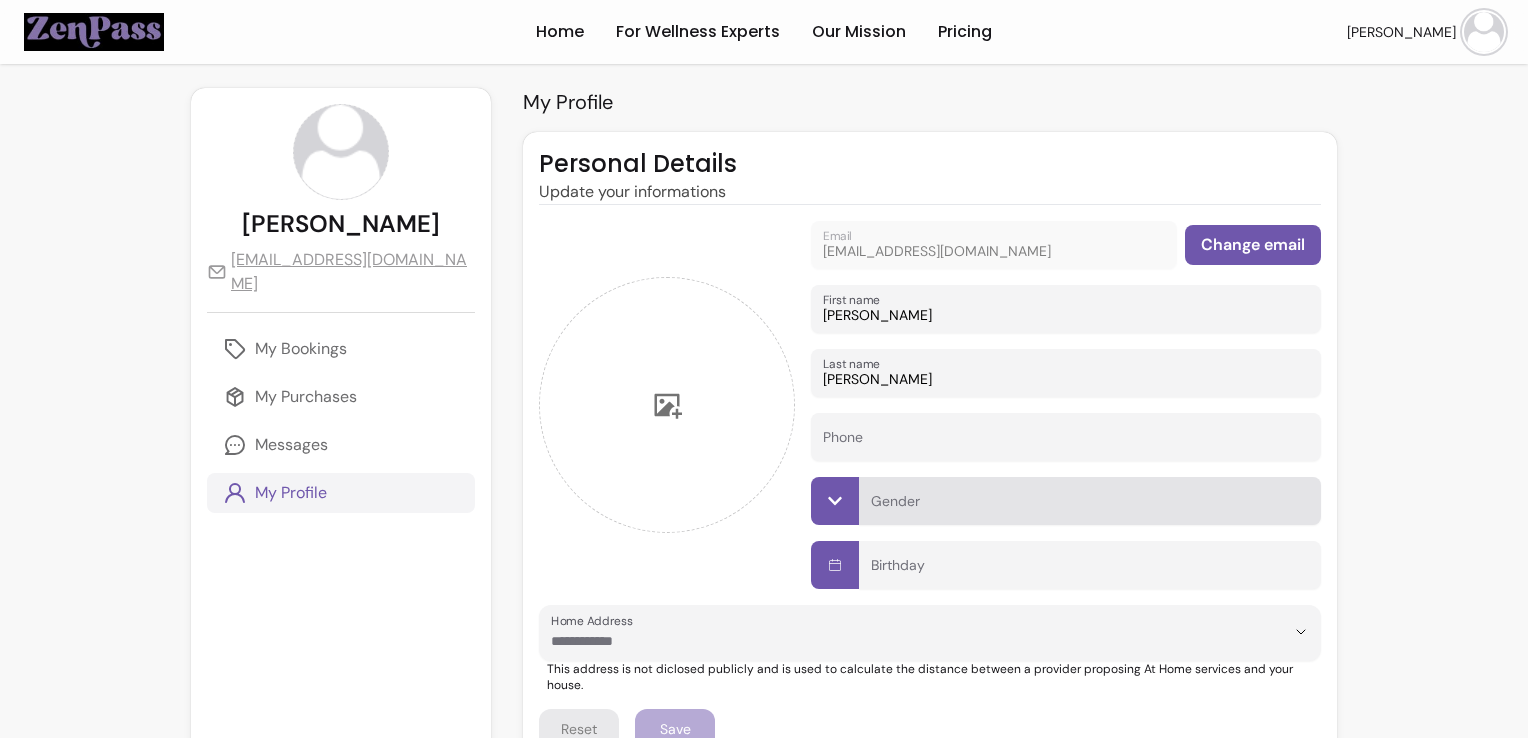 click at bounding box center [1090, 501] 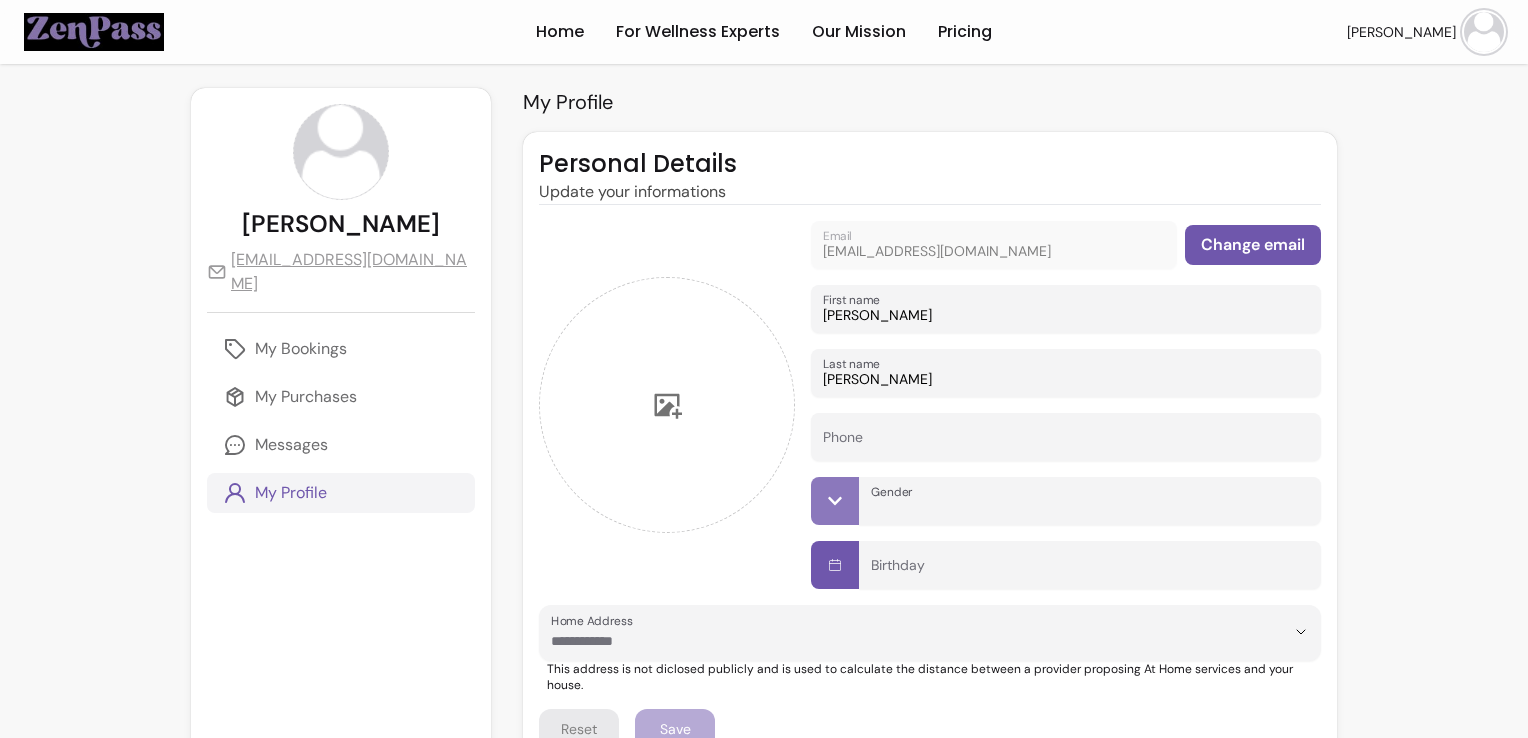 click 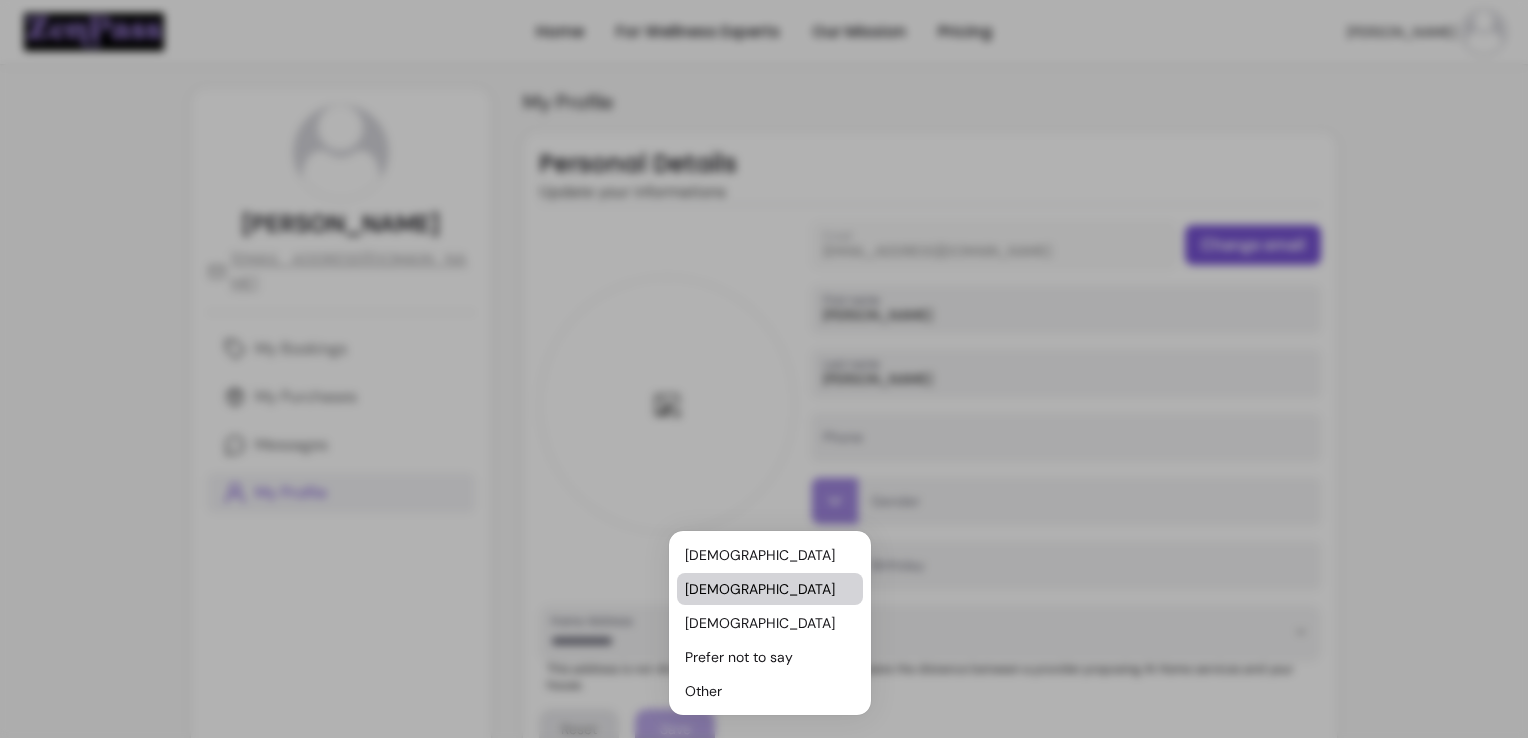 click on "Female" at bounding box center (760, 589) 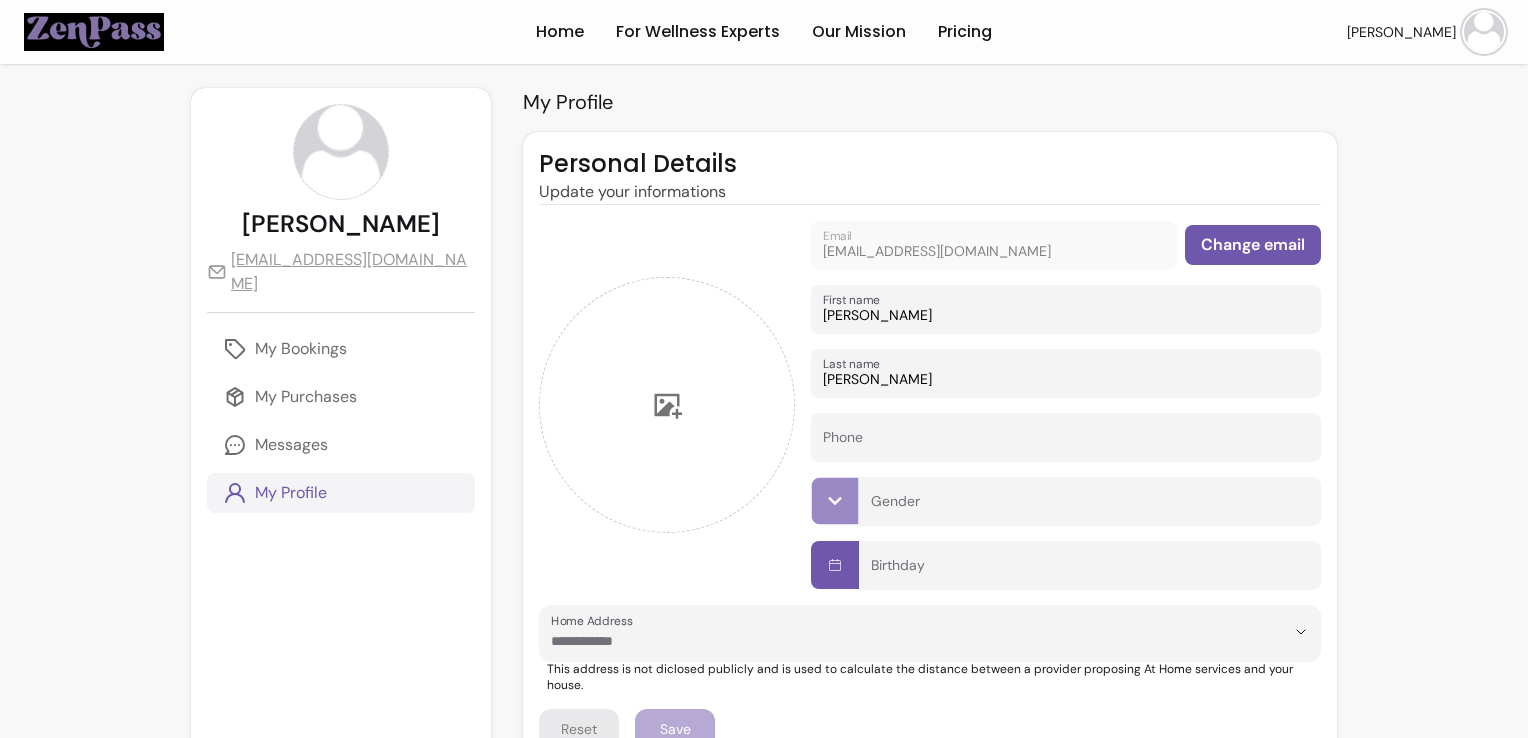 type on "Female" 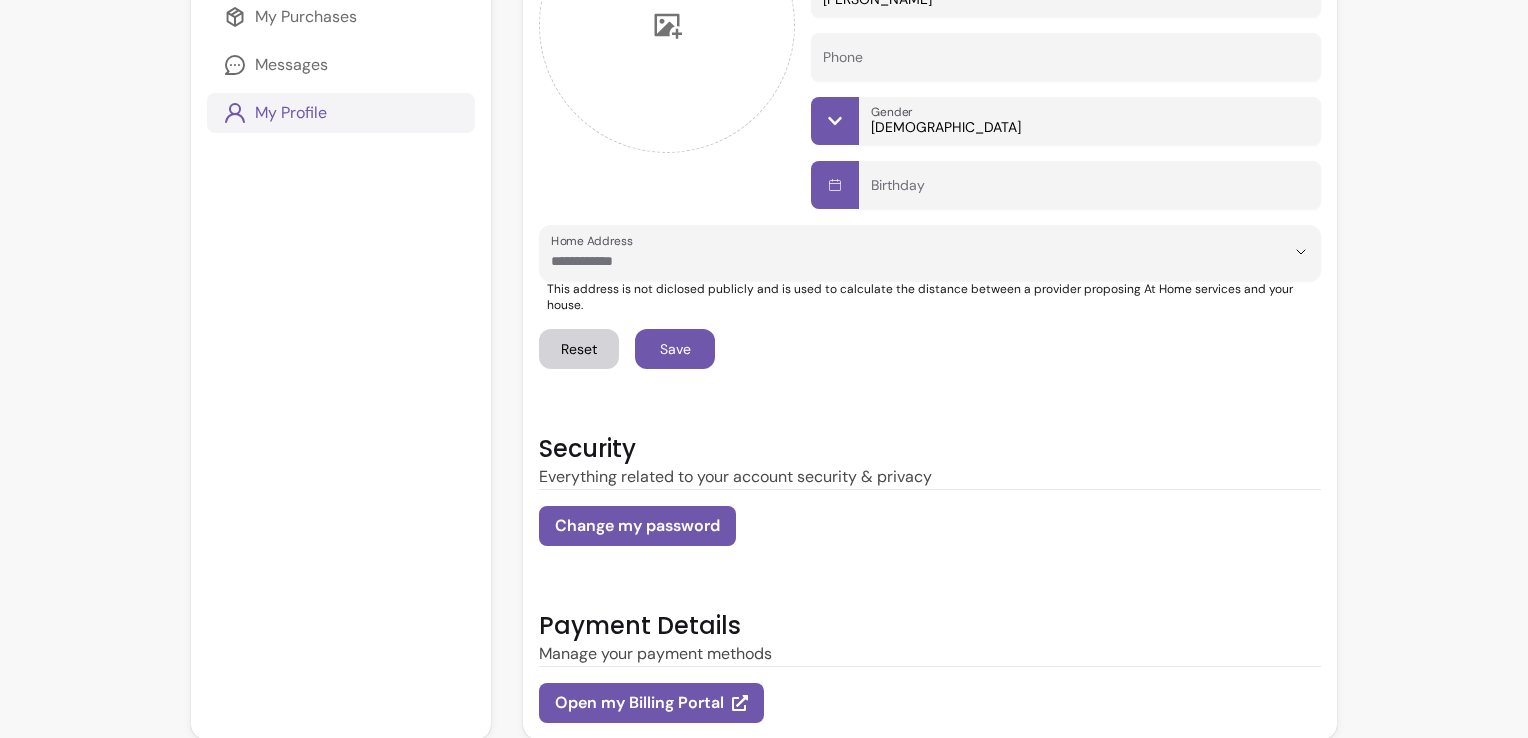 scroll, scrollTop: 0, scrollLeft: 0, axis: both 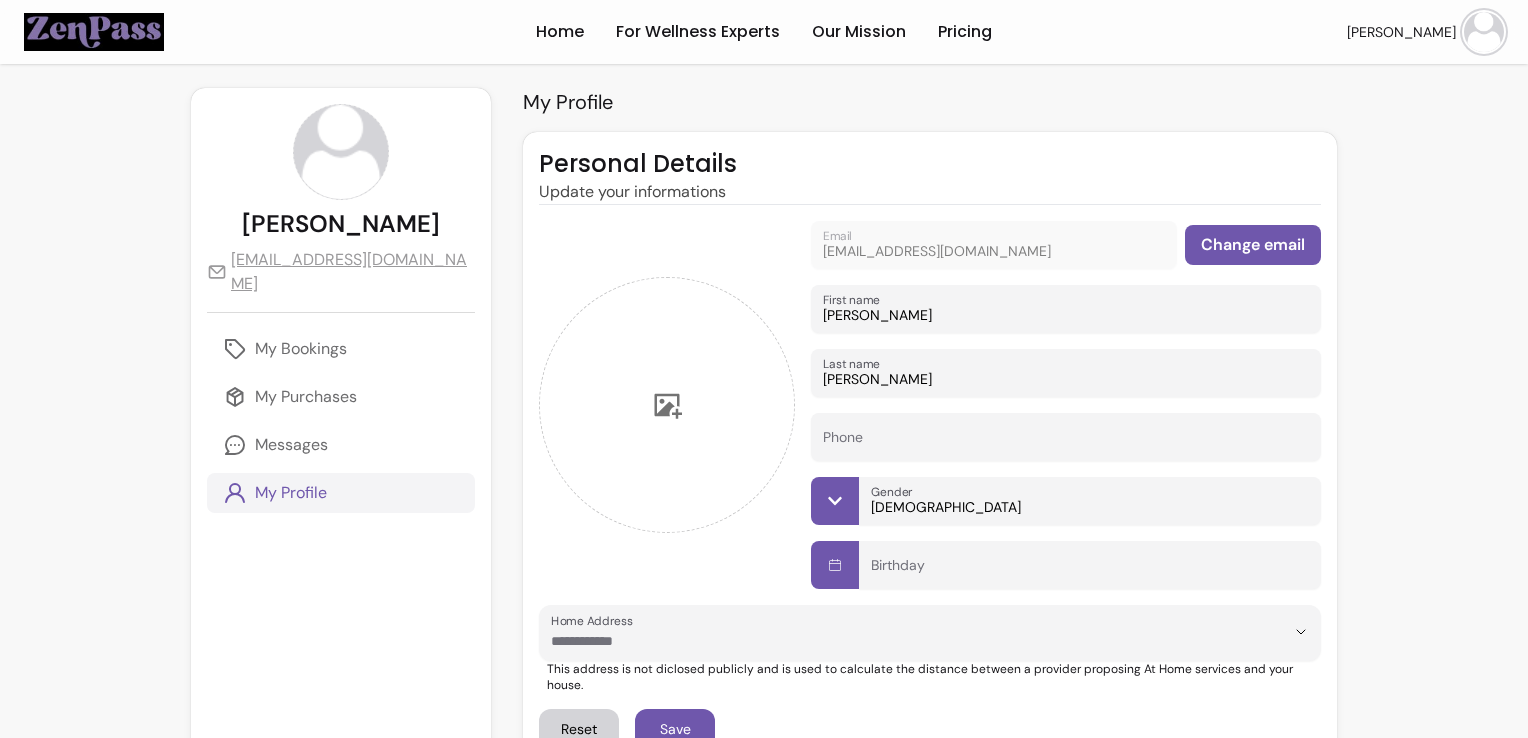 click at bounding box center [1484, 32] 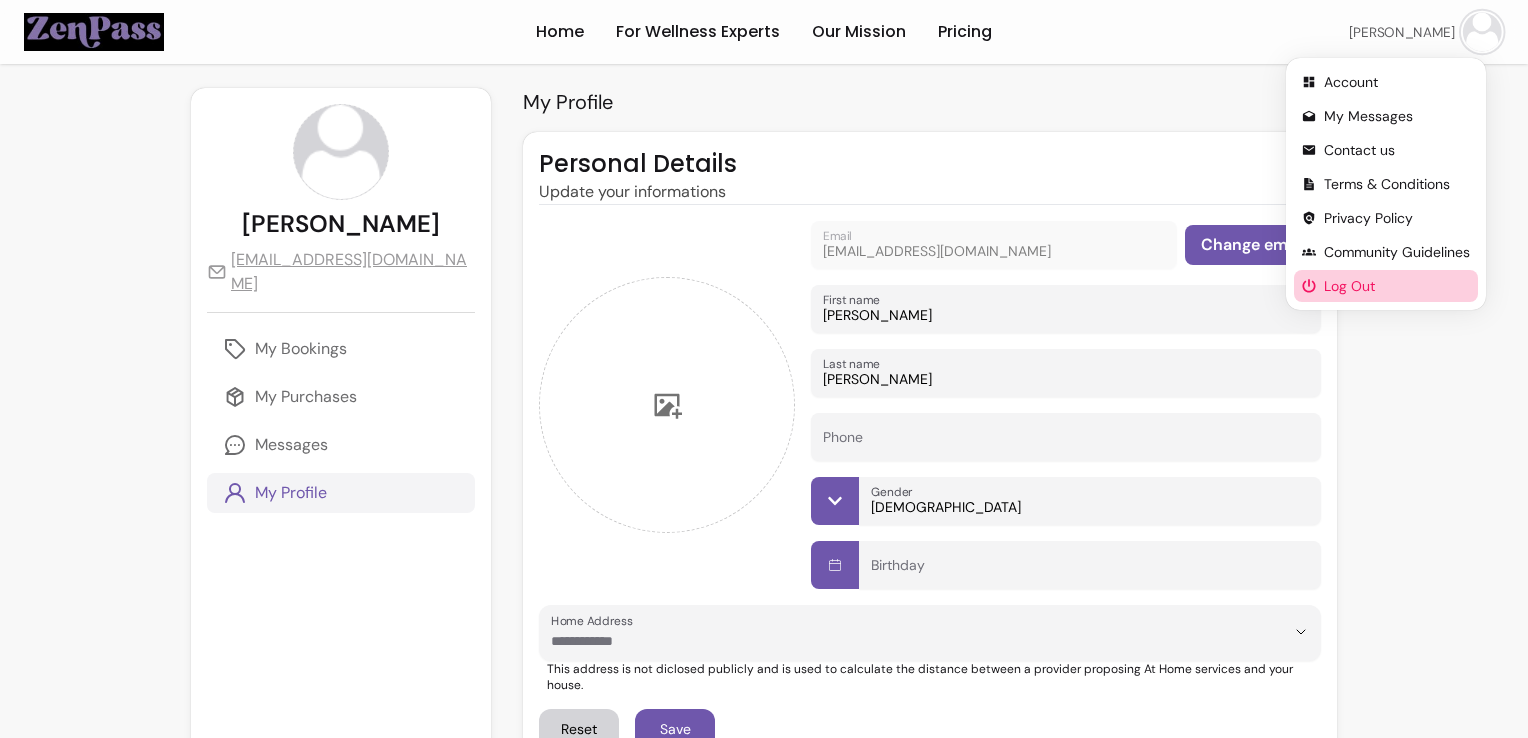 click on "Log Out" at bounding box center (1397, 286) 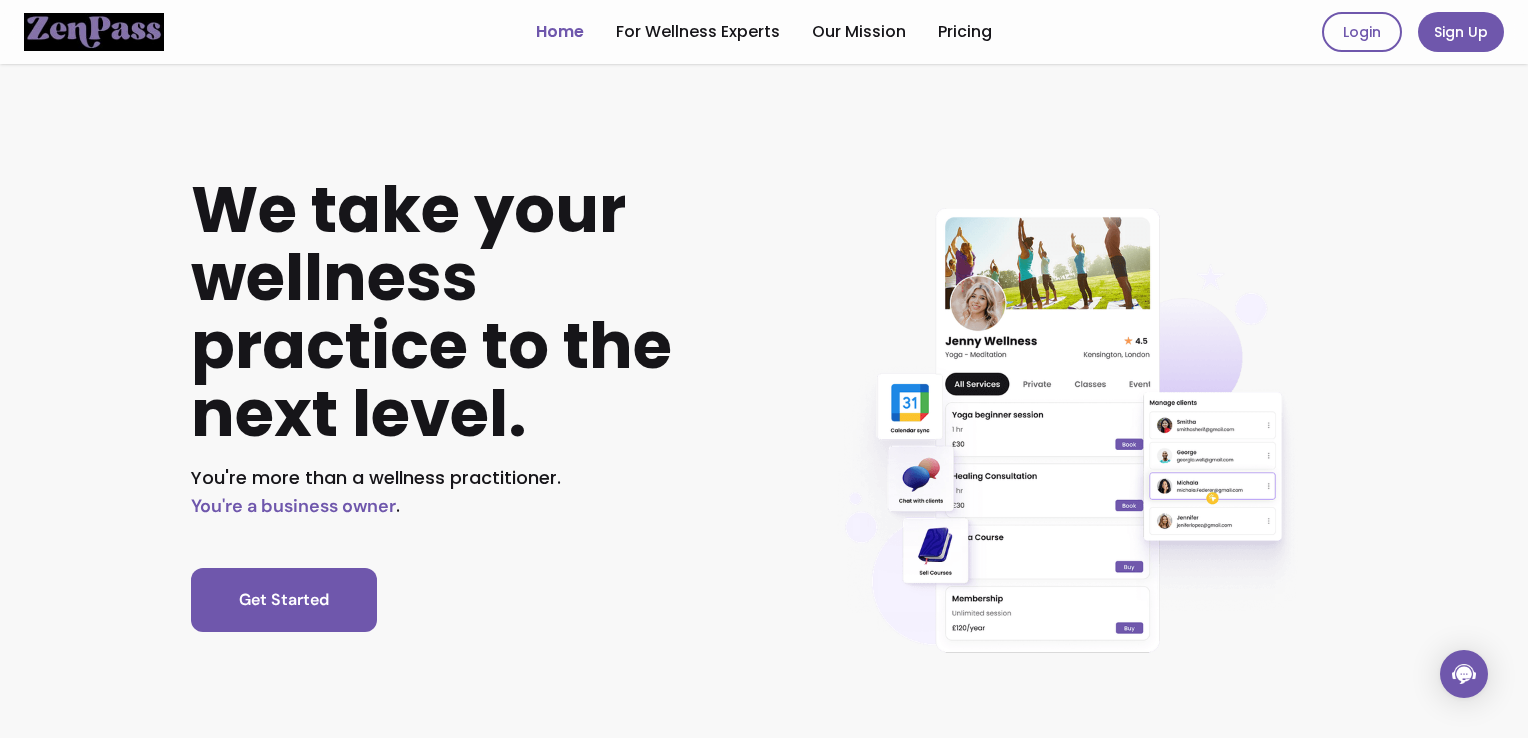 click on "We take your wellness practice to the next level. You're more than a wellness practitioner. You're a business owner . Get Started" at bounding box center [764, 372] 